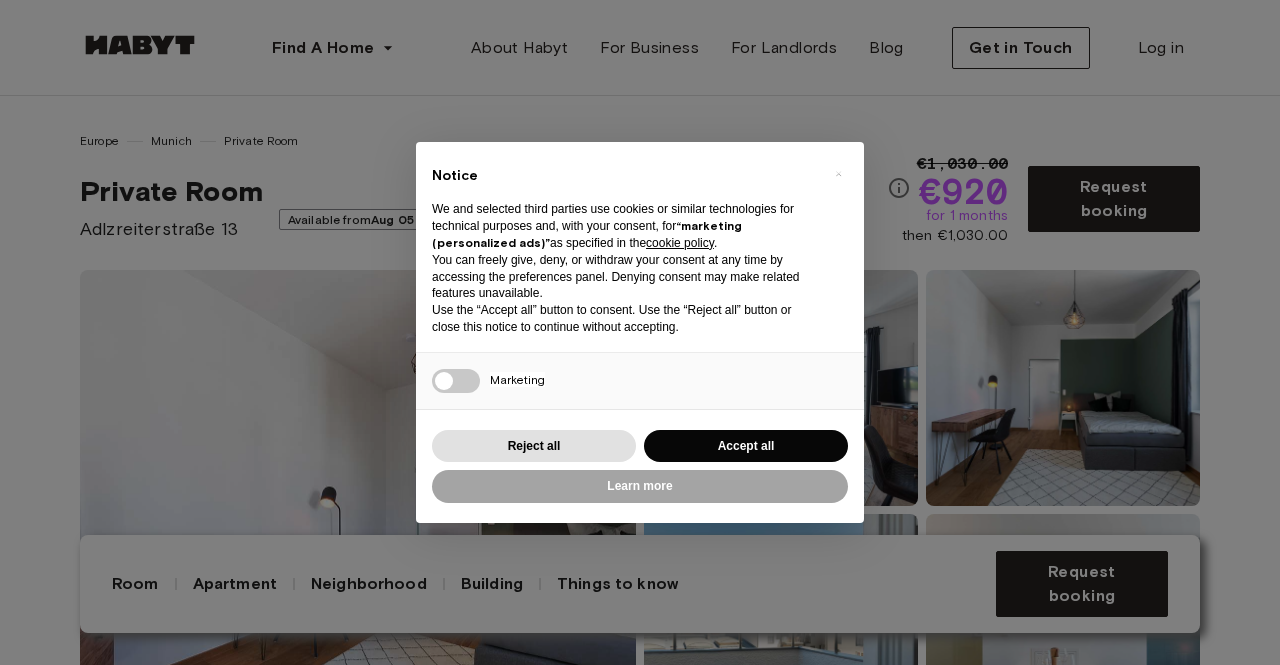 scroll, scrollTop: 0, scrollLeft: 0, axis: both 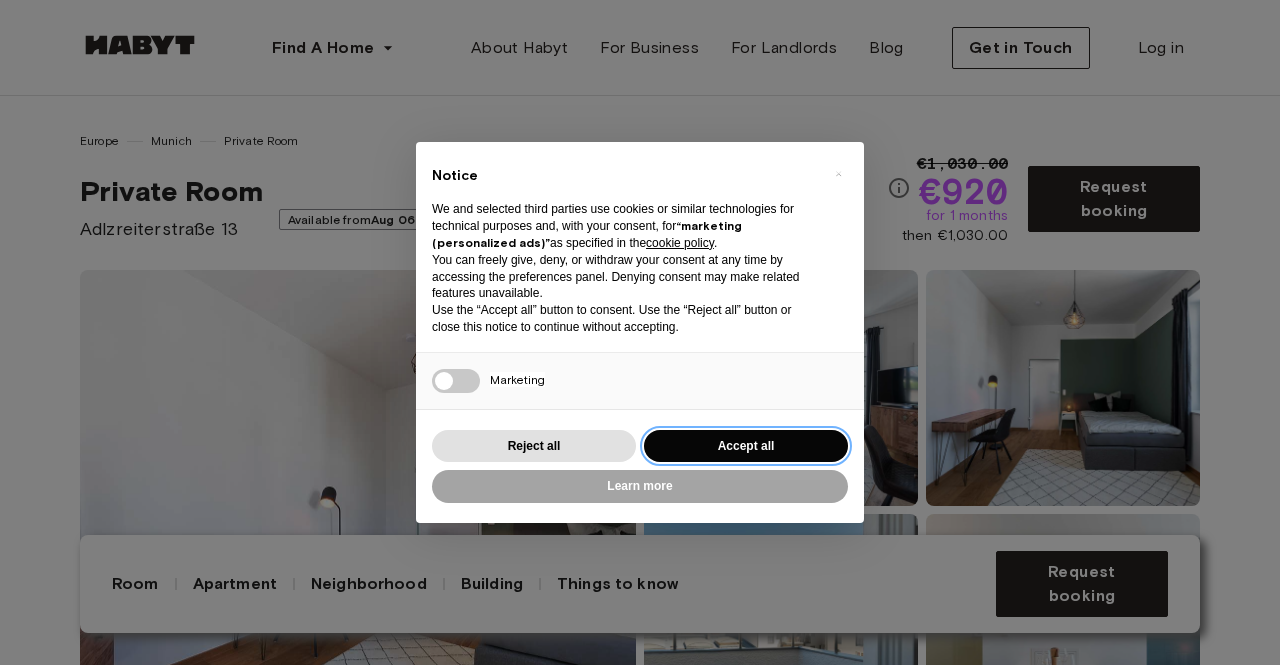 click on "Accept all" at bounding box center [746, 446] 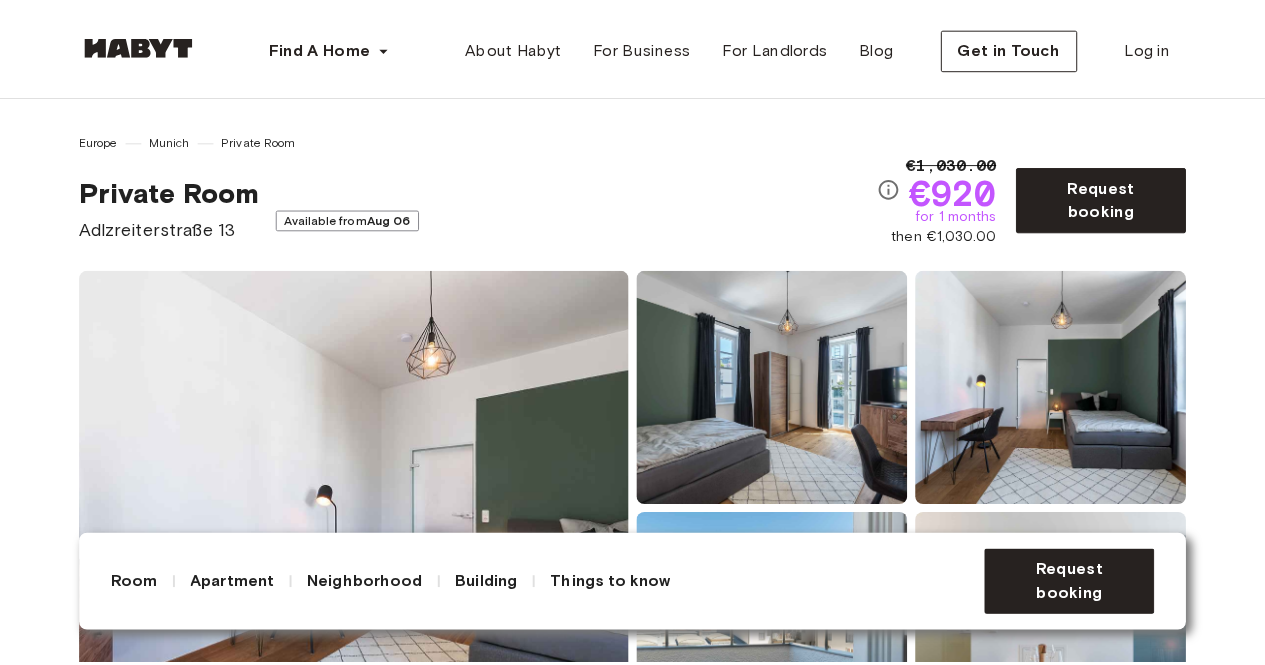 scroll, scrollTop: 0, scrollLeft: 0, axis: both 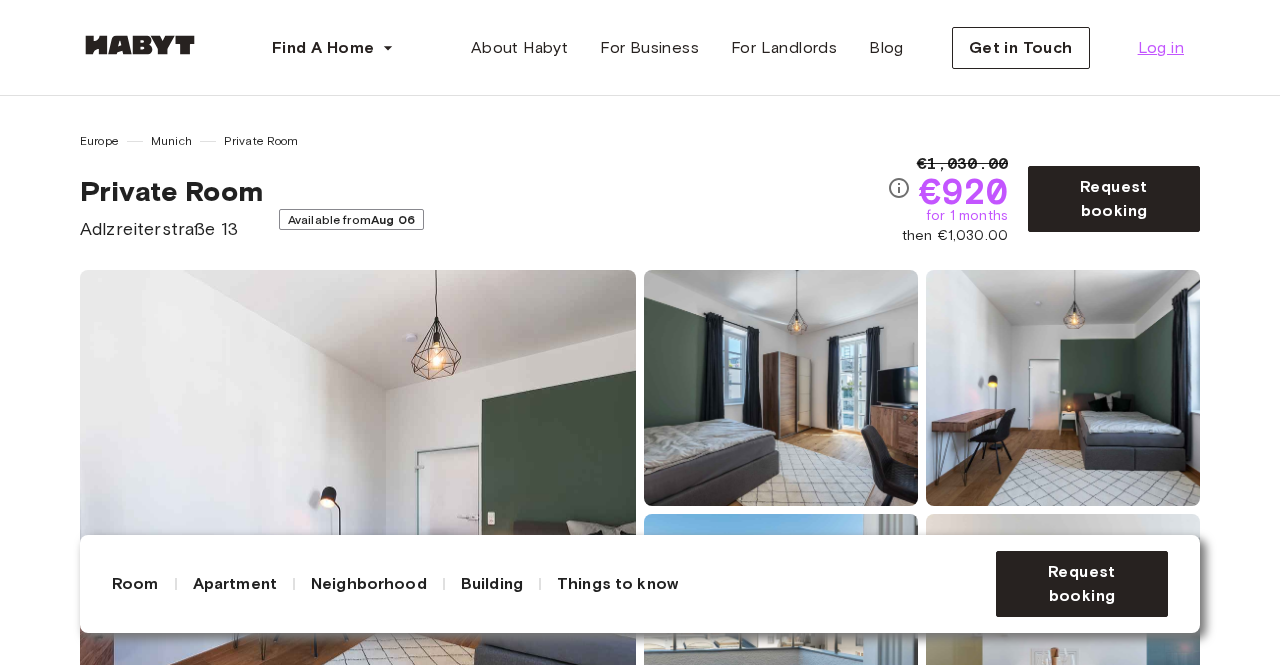 click on "Log in" at bounding box center (1161, 48) 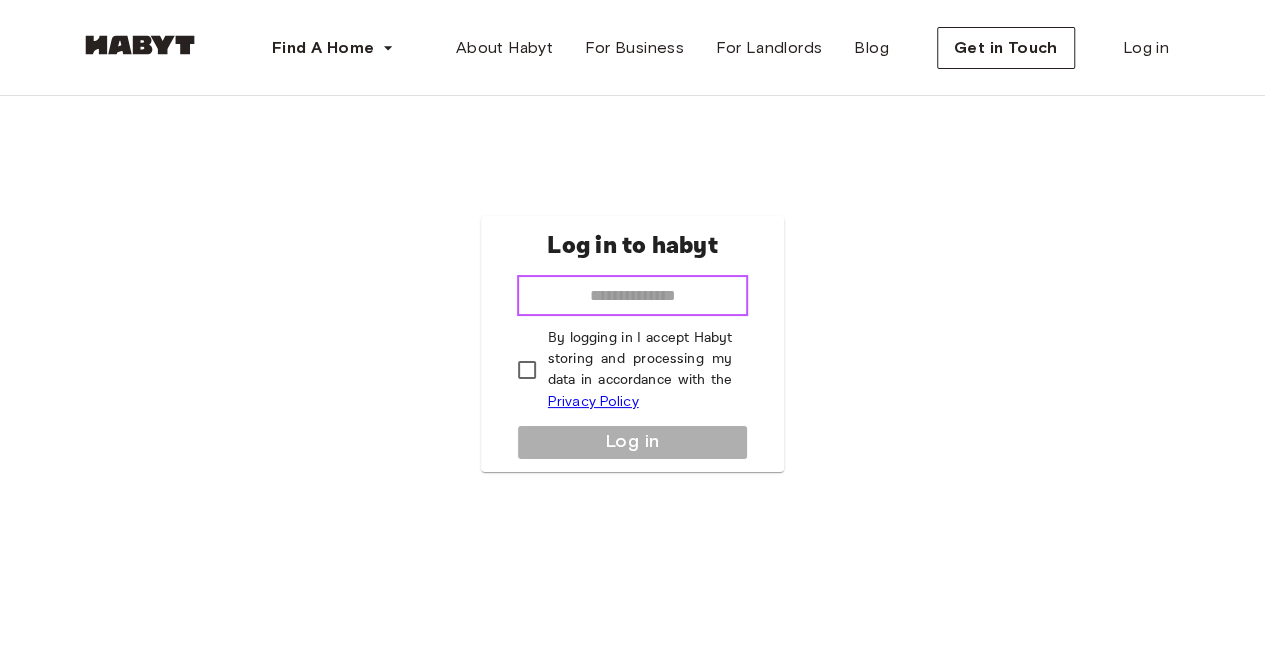 click at bounding box center (633, 296) 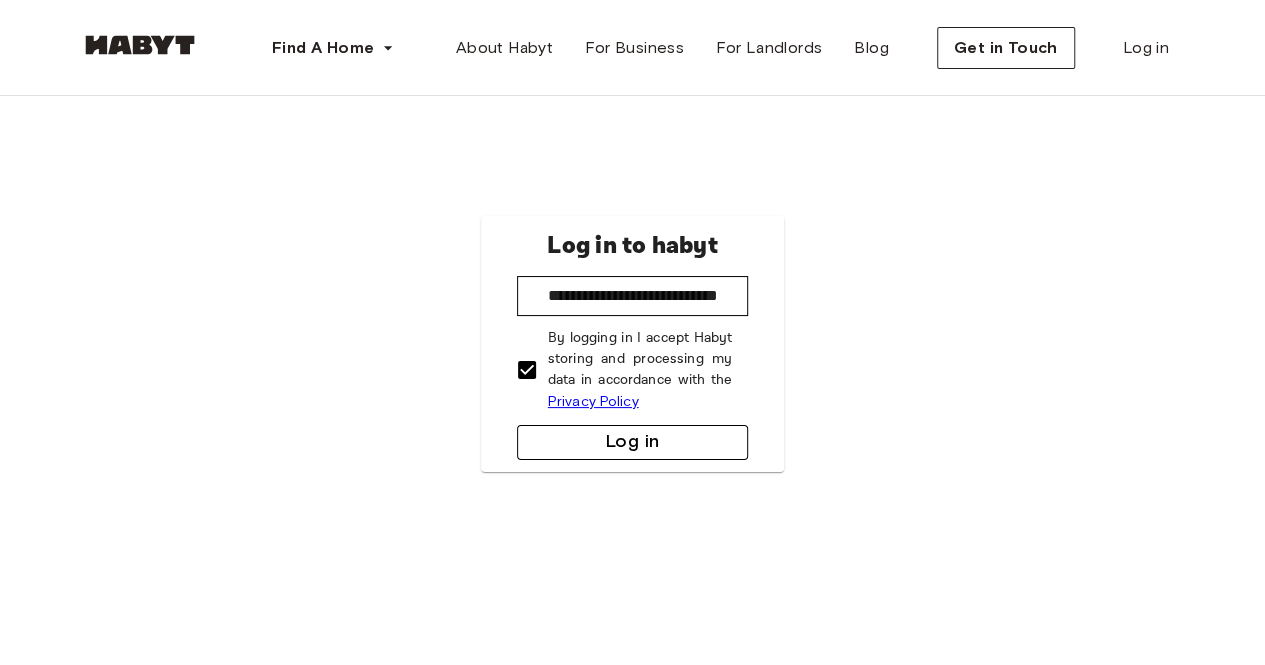 click on "Log in" at bounding box center (633, 442) 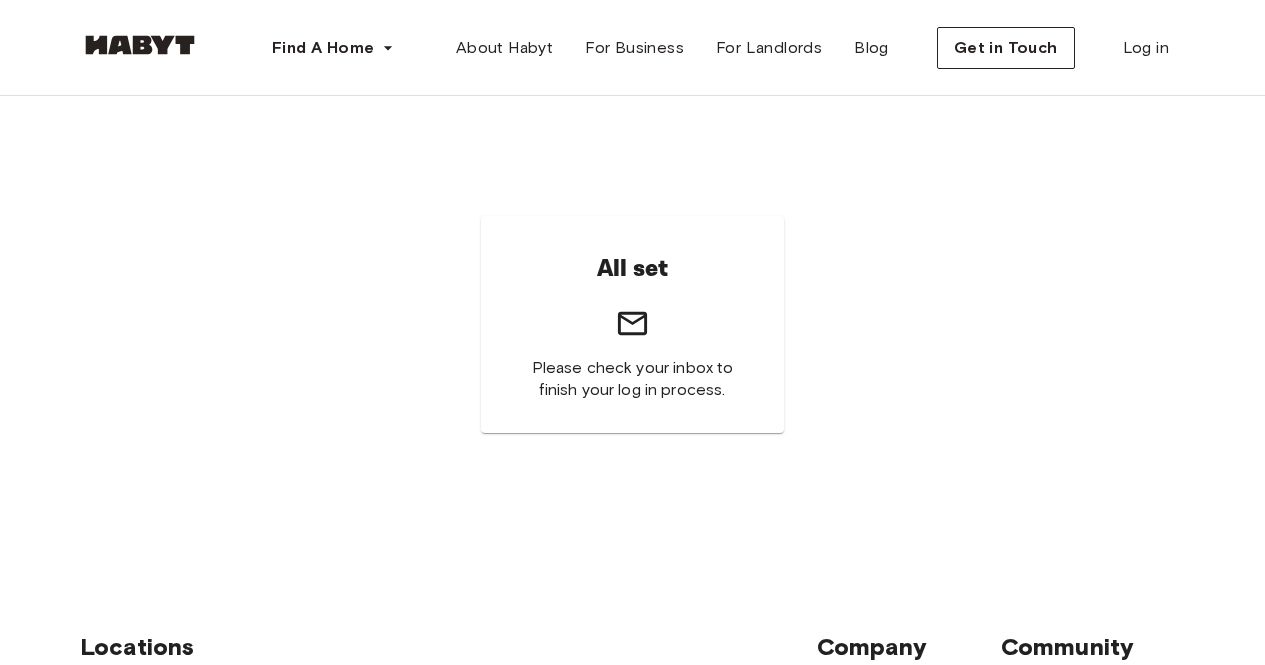 scroll, scrollTop: 0, scrollLeft: 0, axis: both 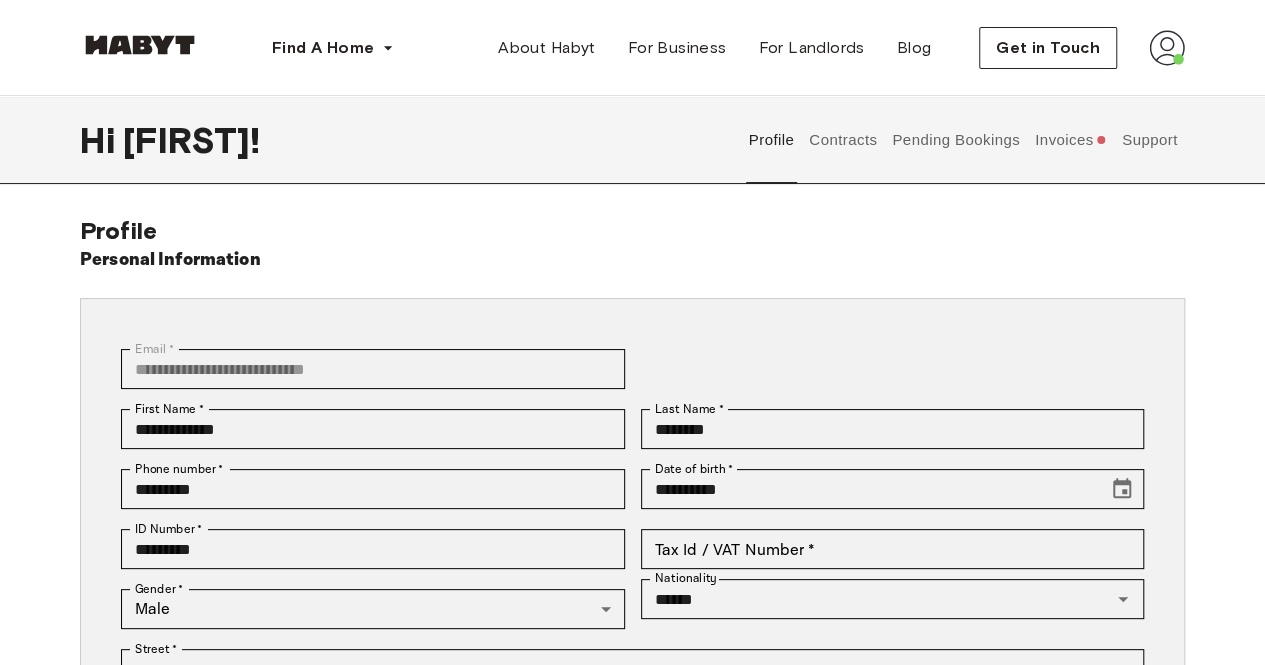 click on "Invoices" at bounding box center (1070, 140) 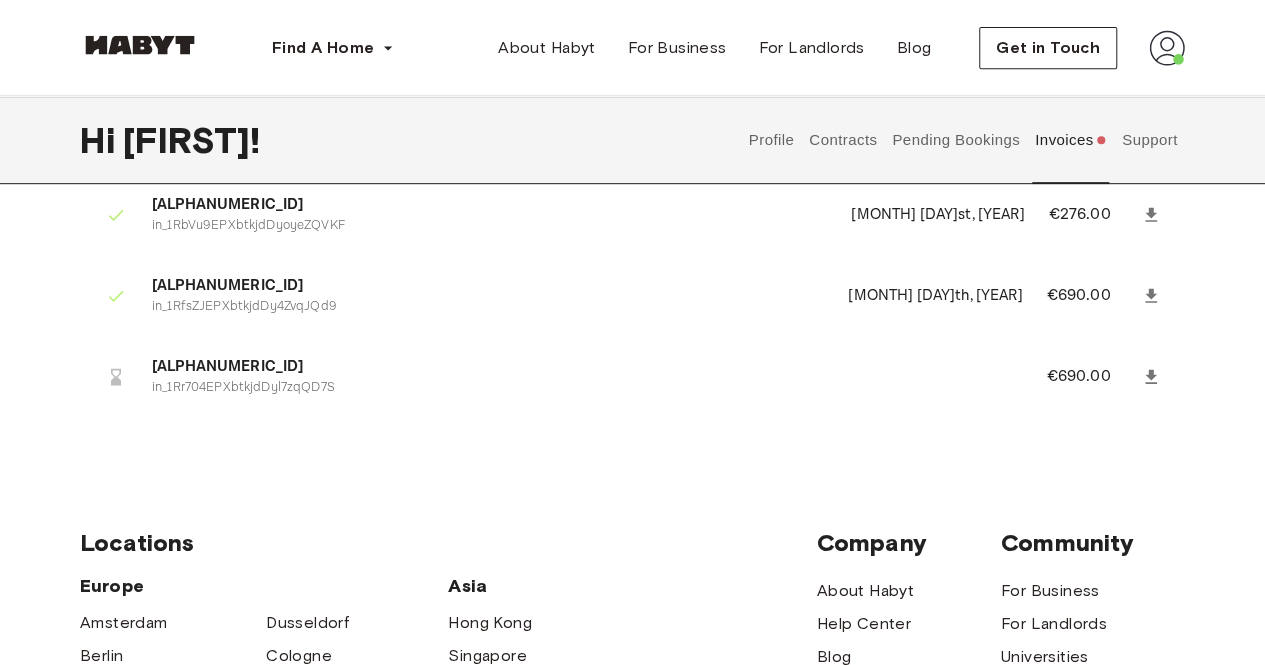 scroll, scrollTop: 403, scrollLeft: 0, axis: vertical 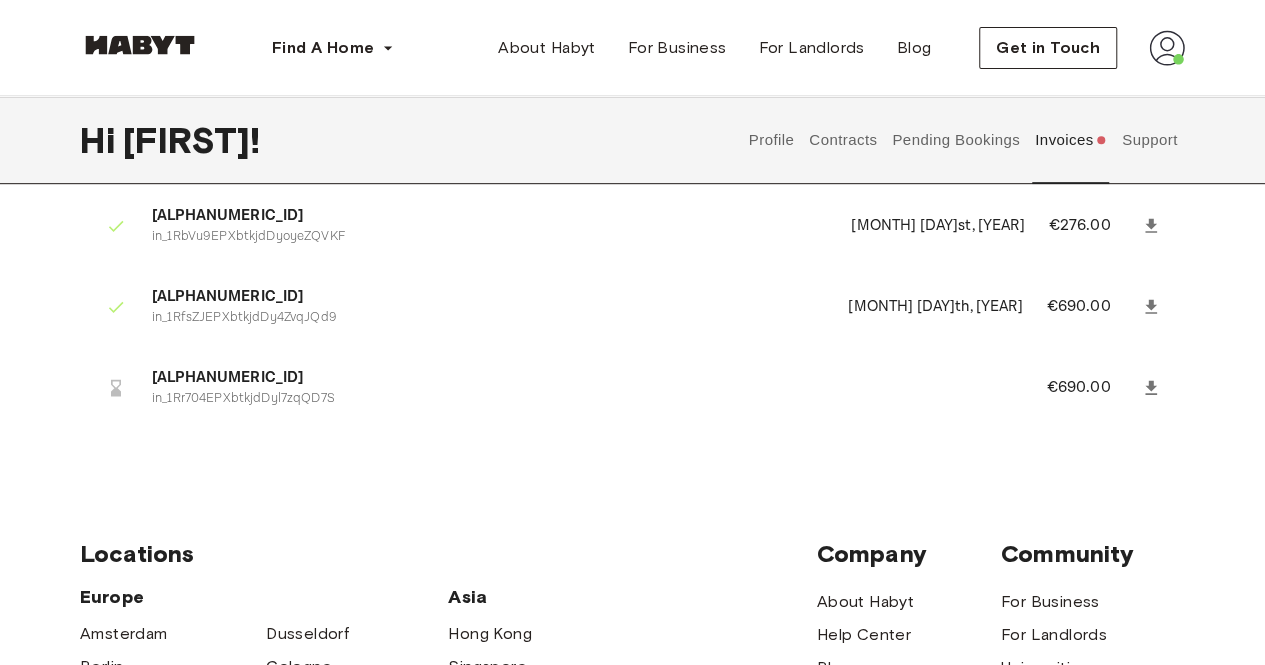click on "€690.00" at bounding box center [1091, 388] 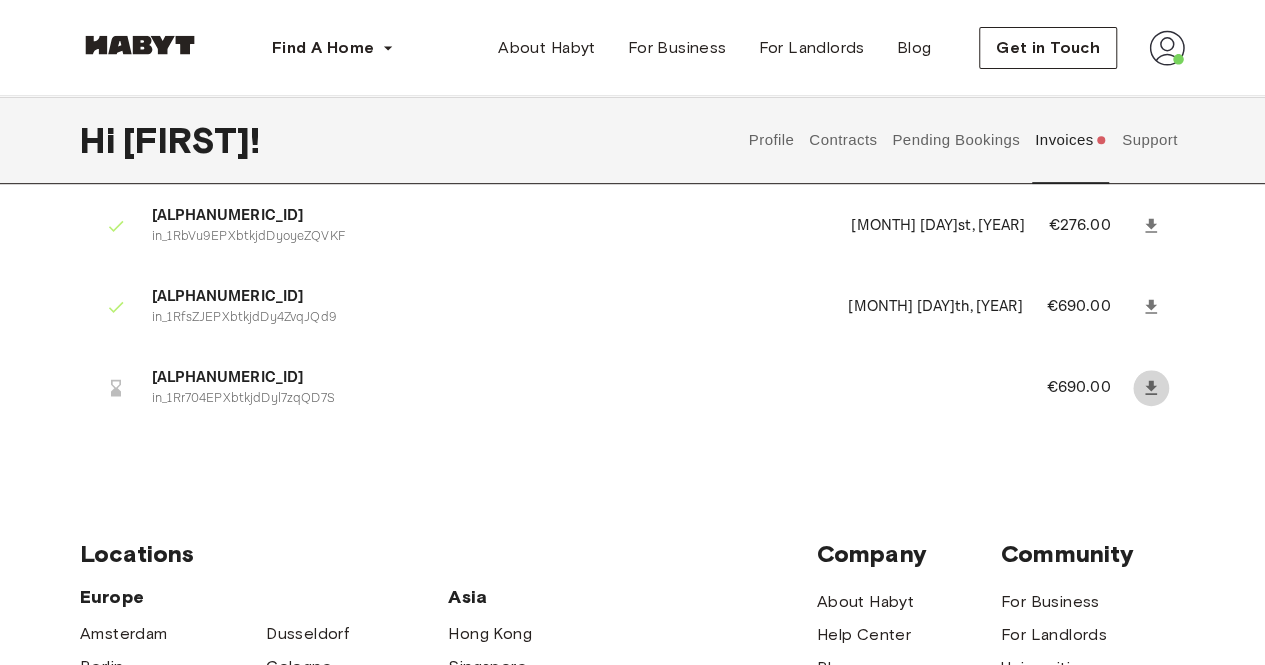 click 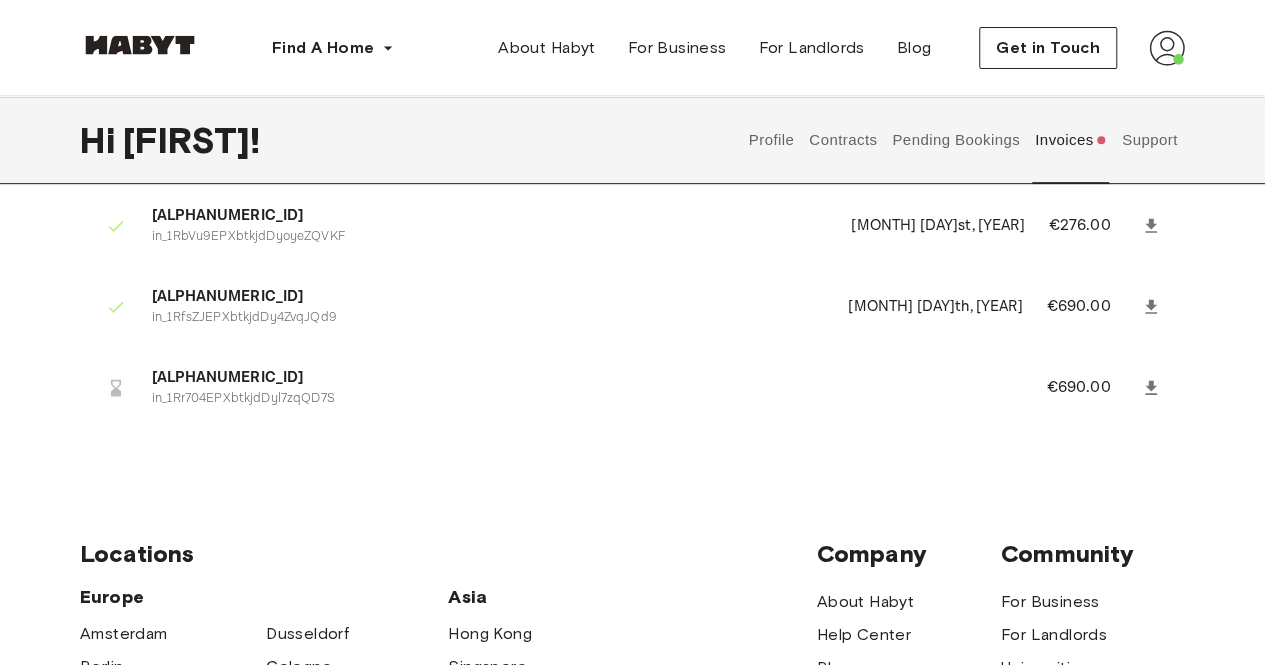 click on "Pending Bookings" at bounding box center (956, 140) 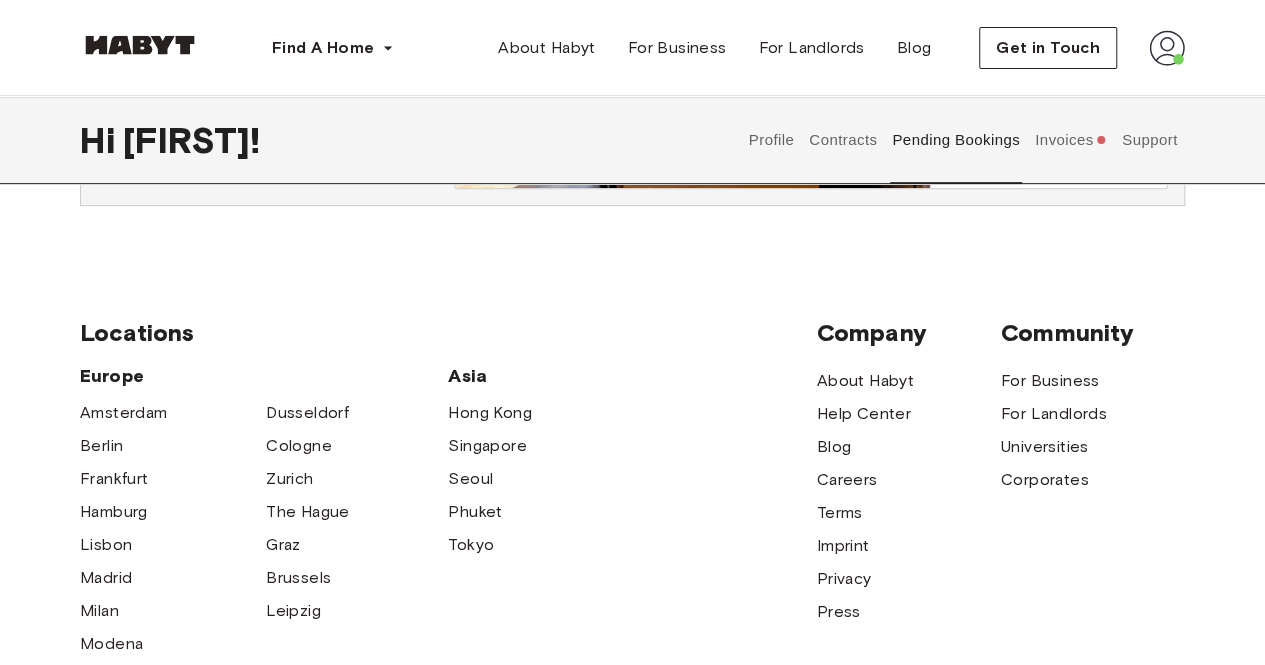 scroll, scrollTop: 0, scrollLeft: 0, axis: both 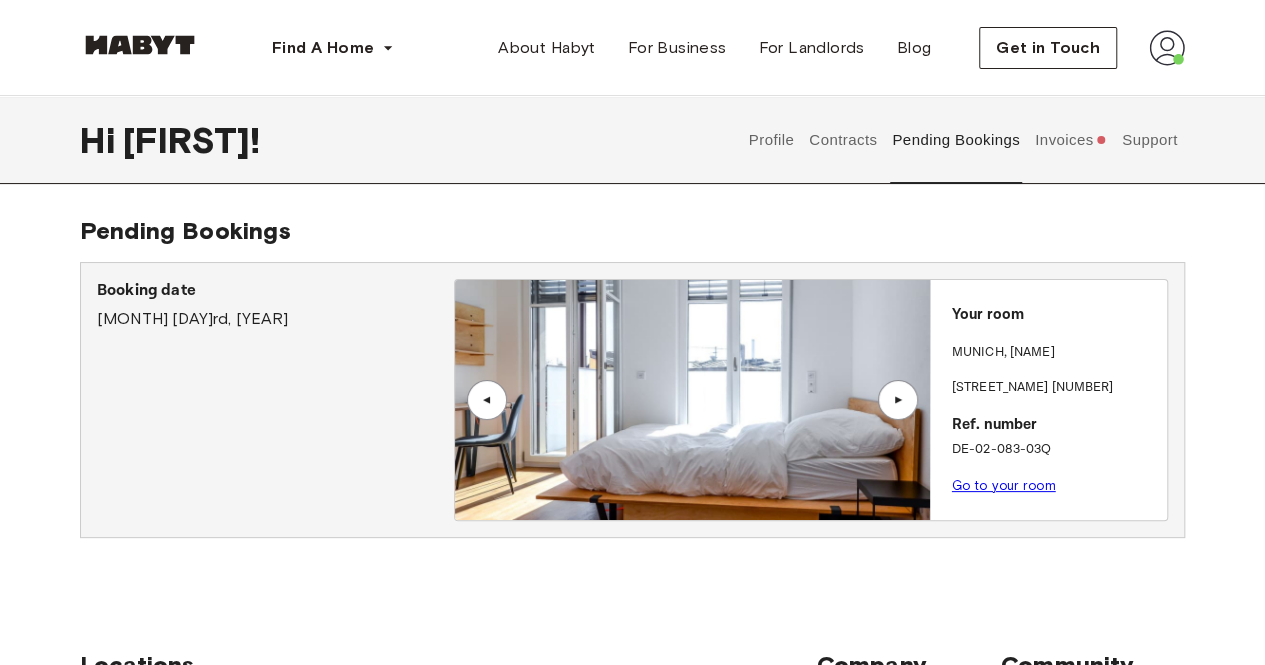 click on "Contracts" at bounding box center (843, 140) 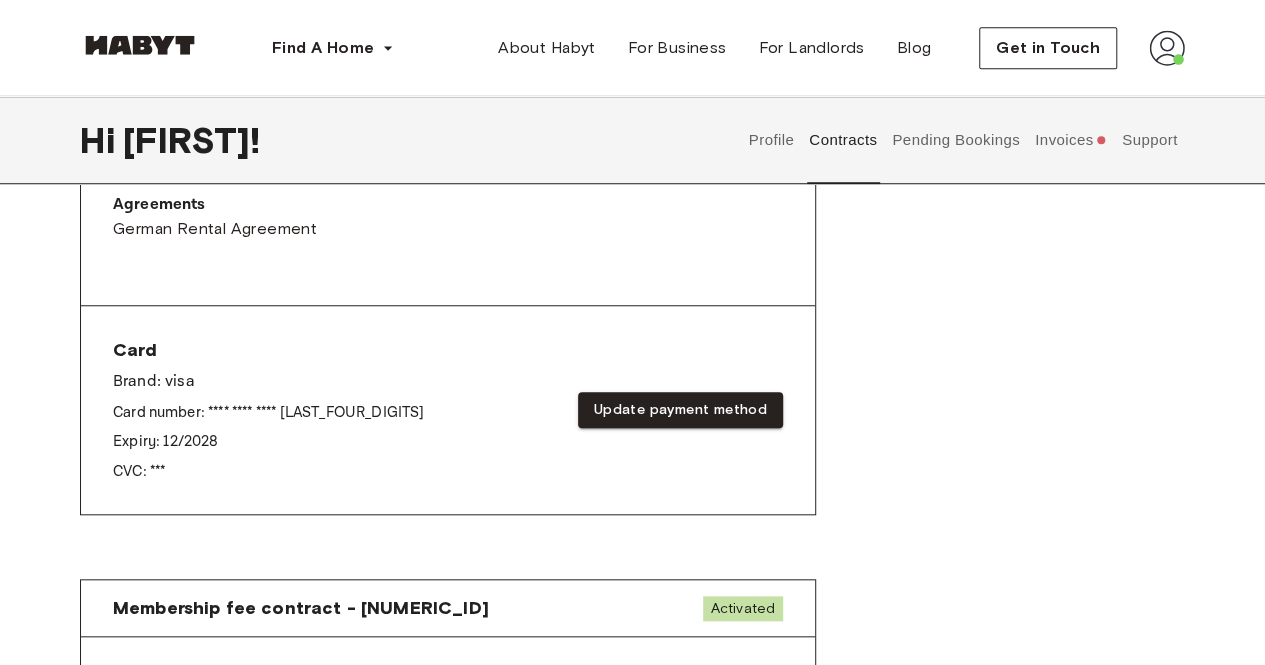 scroll, scrollTop: 673, scrollLeft: 0, axis: vertical 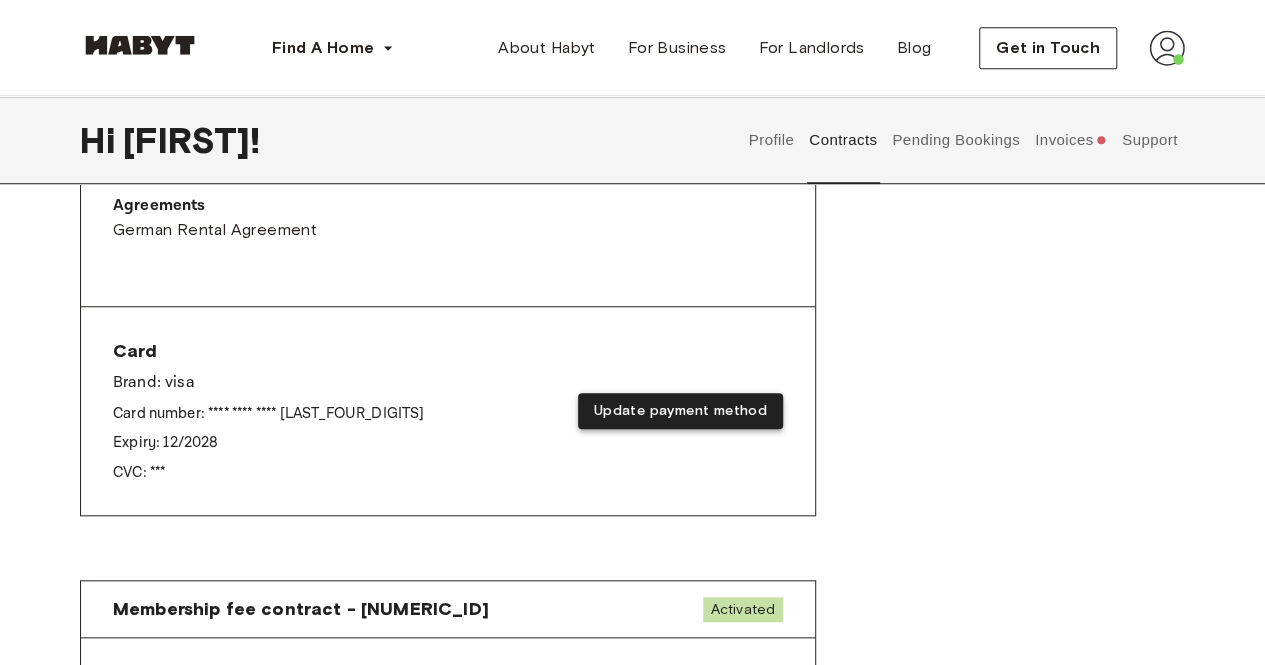 click on "Update payment method" at bounding box center (680, 411) 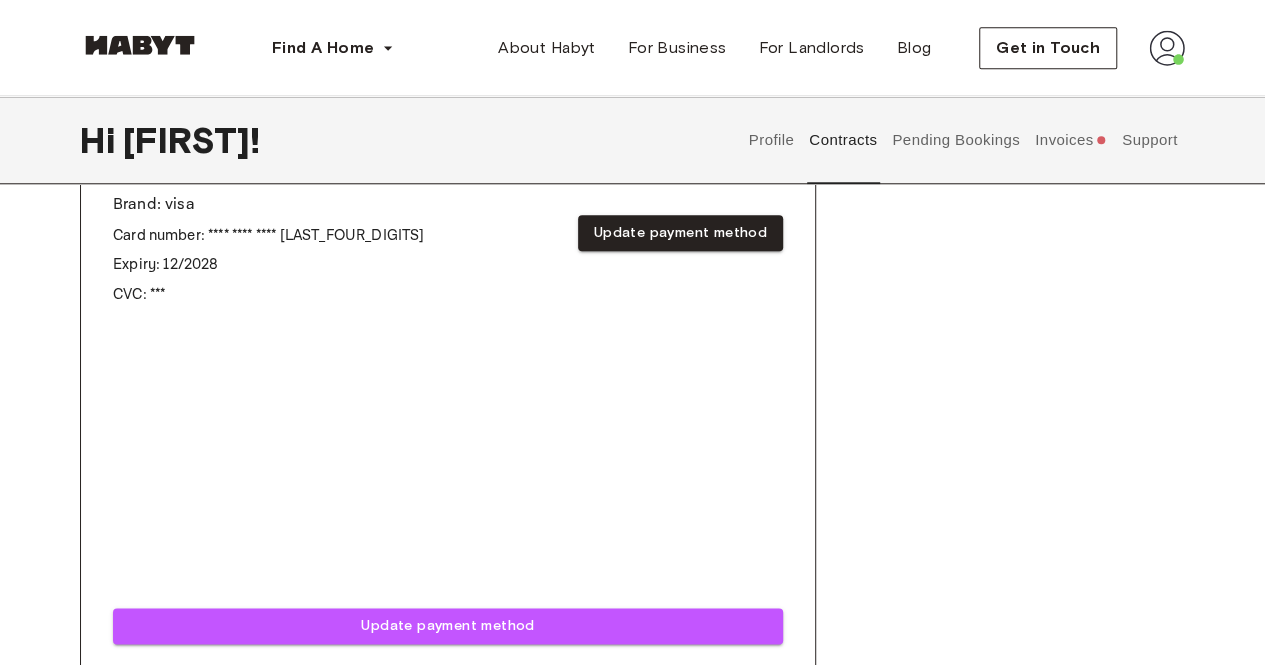 scroll, scrollTop: 852, scrollLeft: 0, axis: vertical 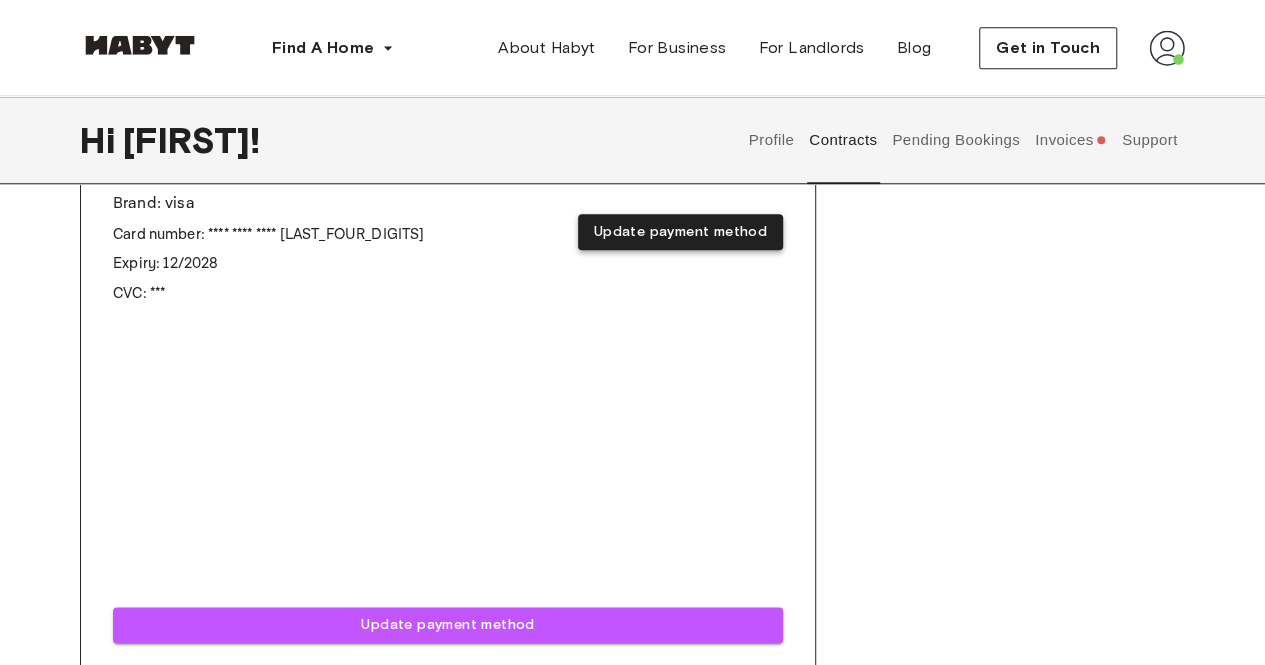 click on "Update payment method" at bounding box center (680, 232) 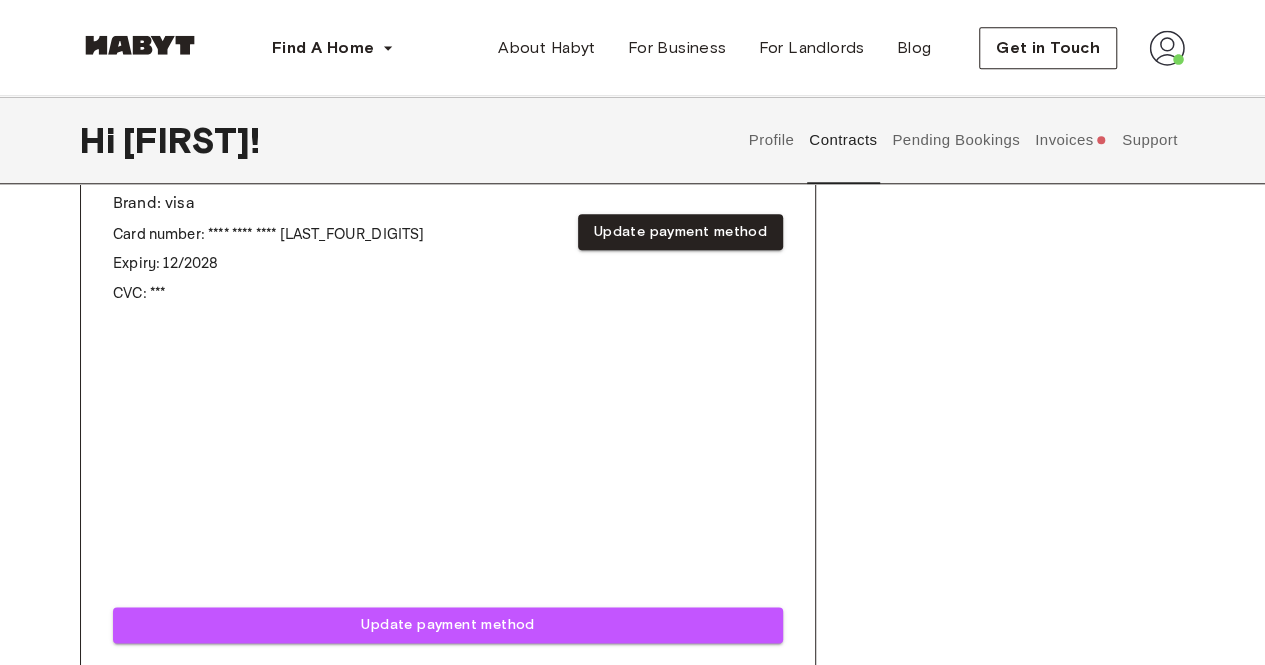 scroll, scrollTop: 838, scrollLeft: 0, axis: vertical 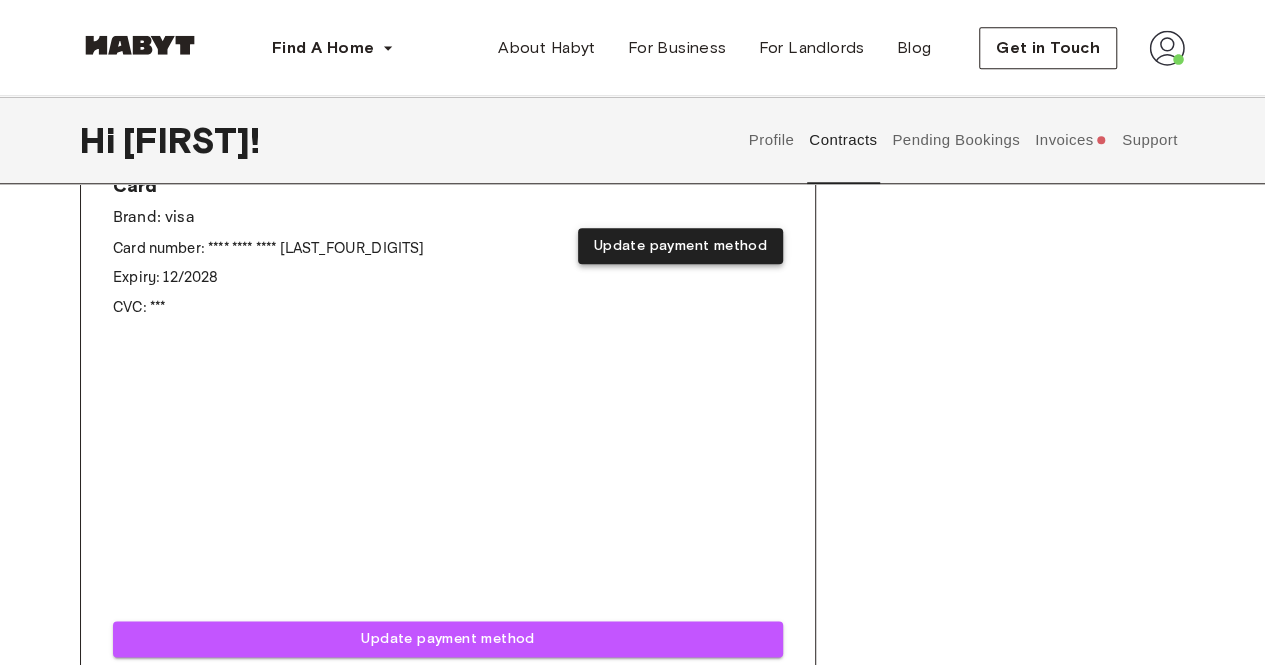click on "Update payment method" at bounding box center (680, 246) 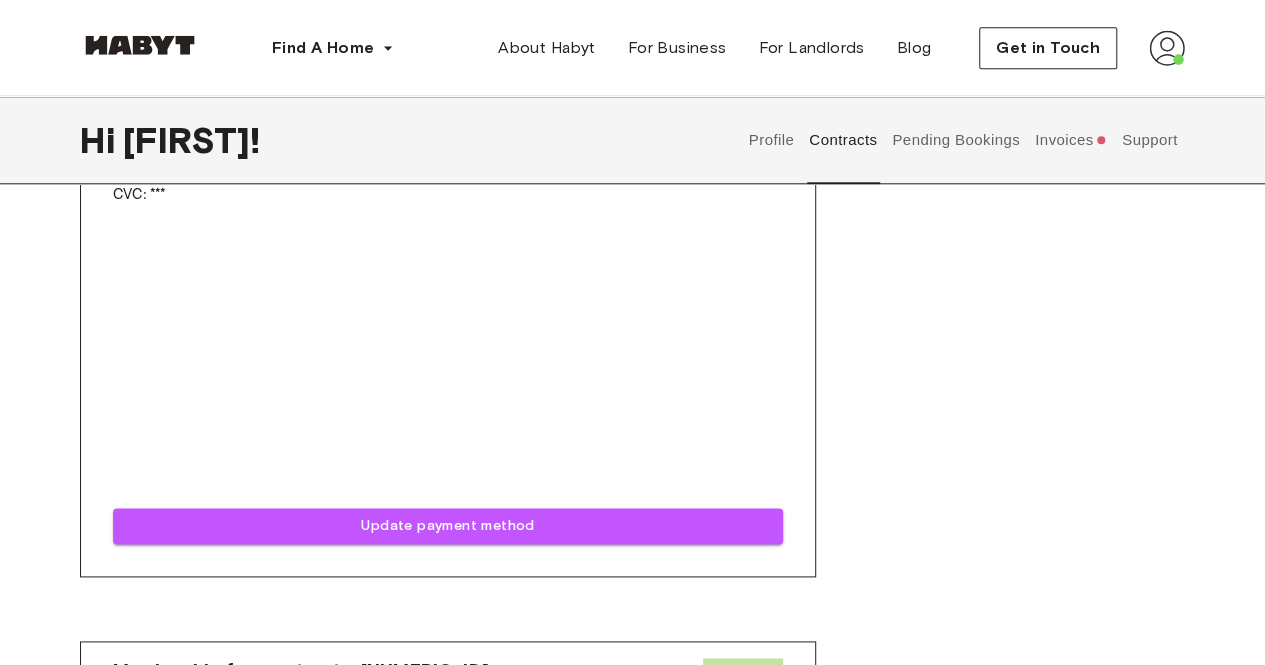 scroll, scrollTop: 953, scrollLeft: 0, axis: vertical 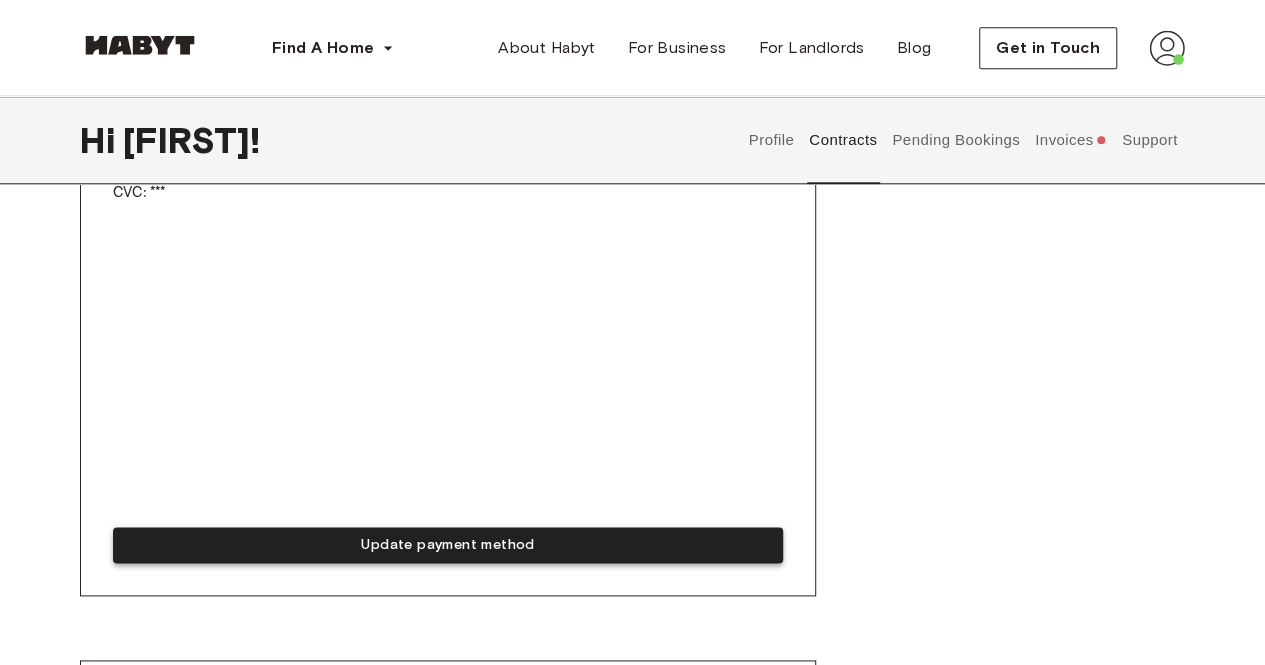 click on "Update payment method" at bounding box center [448, 545] 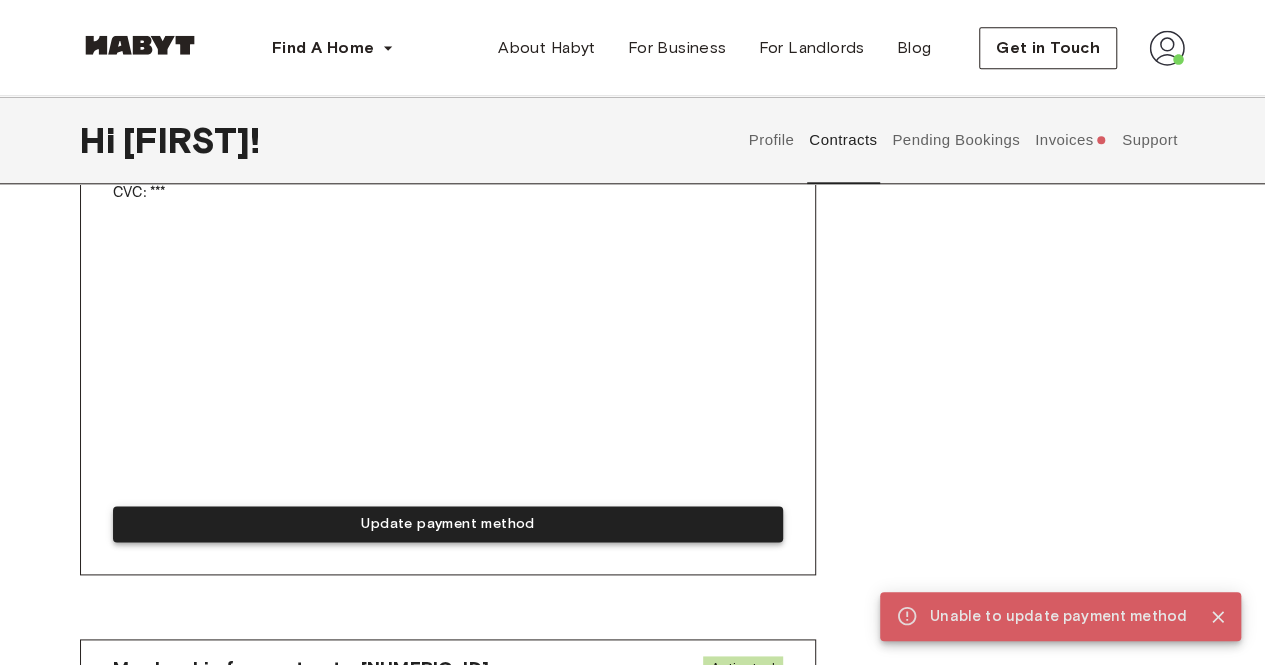 click on "Update payment method" at bounding box center [448, 388] 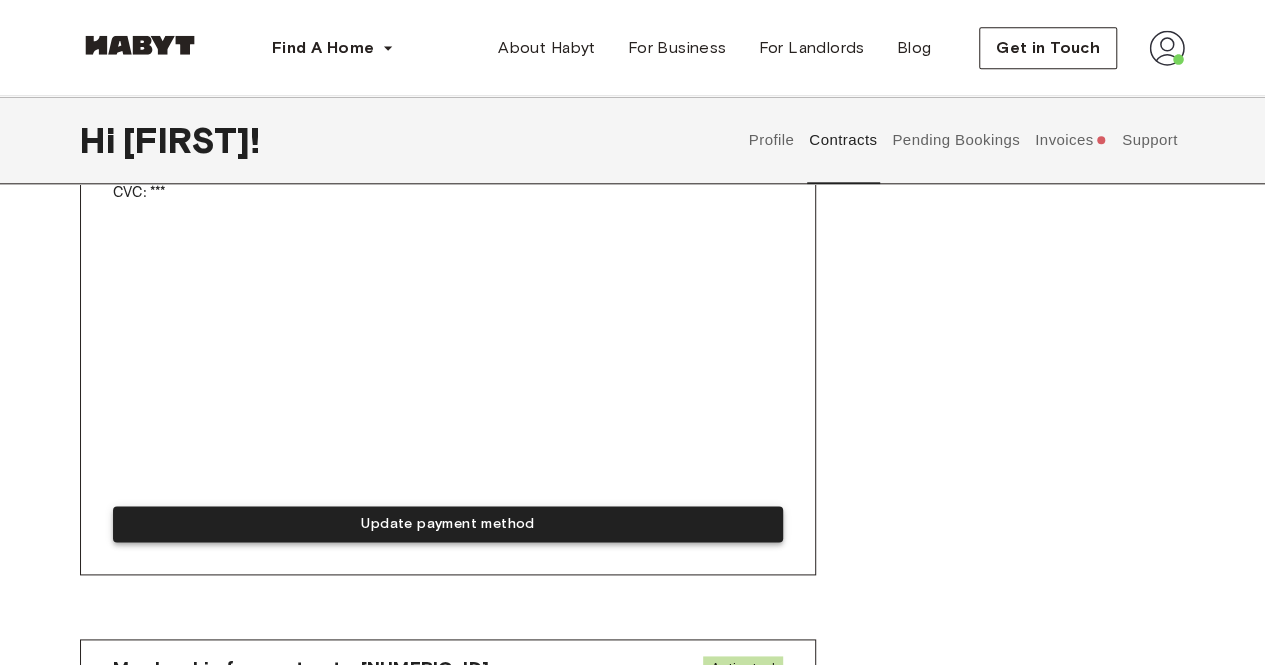click on "Update payment method" at bounding box center [448, 524] 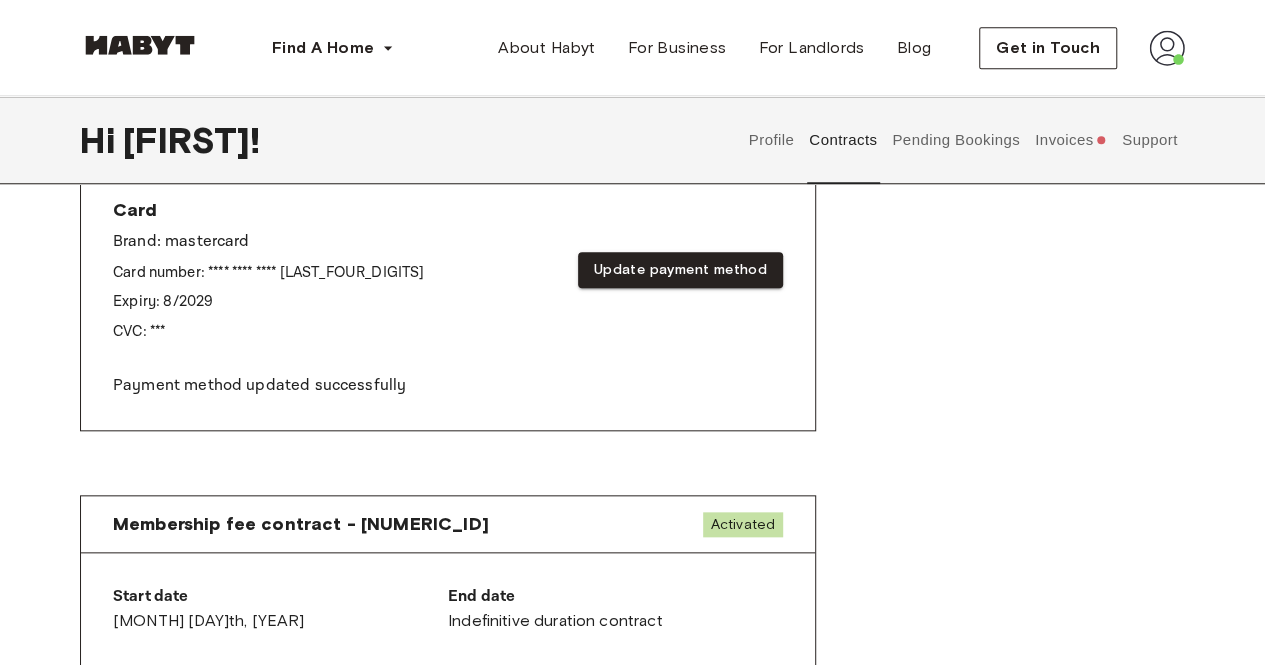 scroll, scrollTop: 738, scrollLeft: 0, axis: vertical 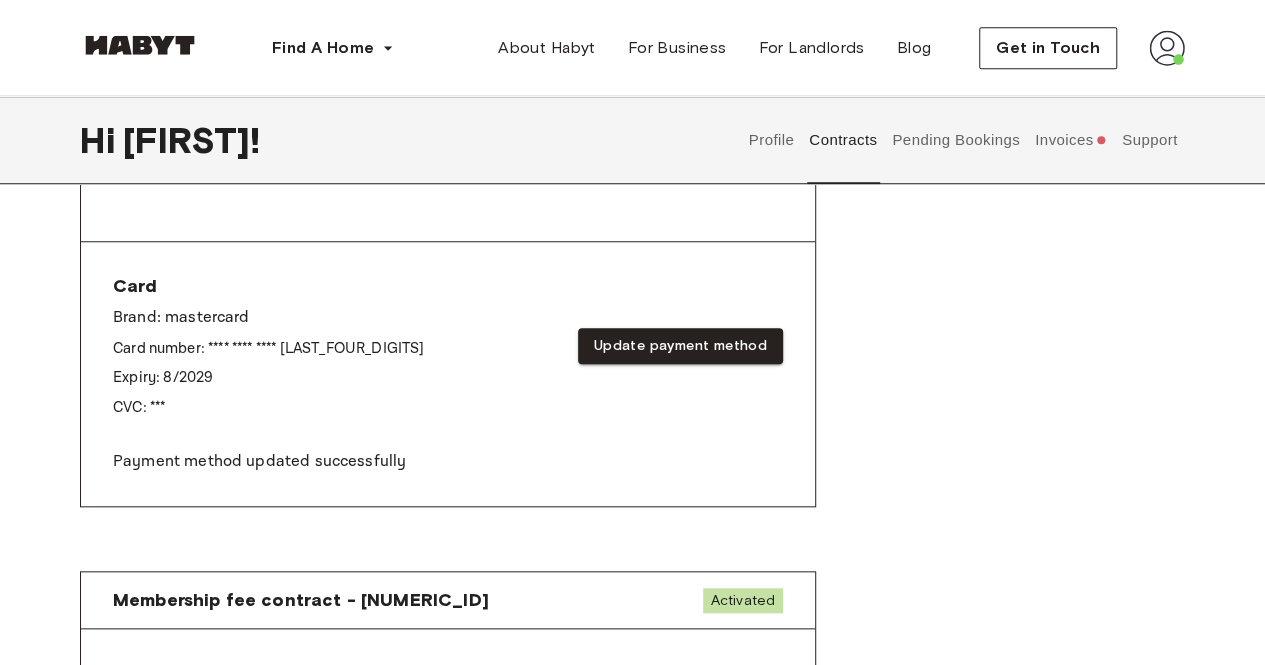 drag, startPoint x: 694, startPoint y: 367, endPoint x: 698, endPoint y: 317, distance: 50.159744 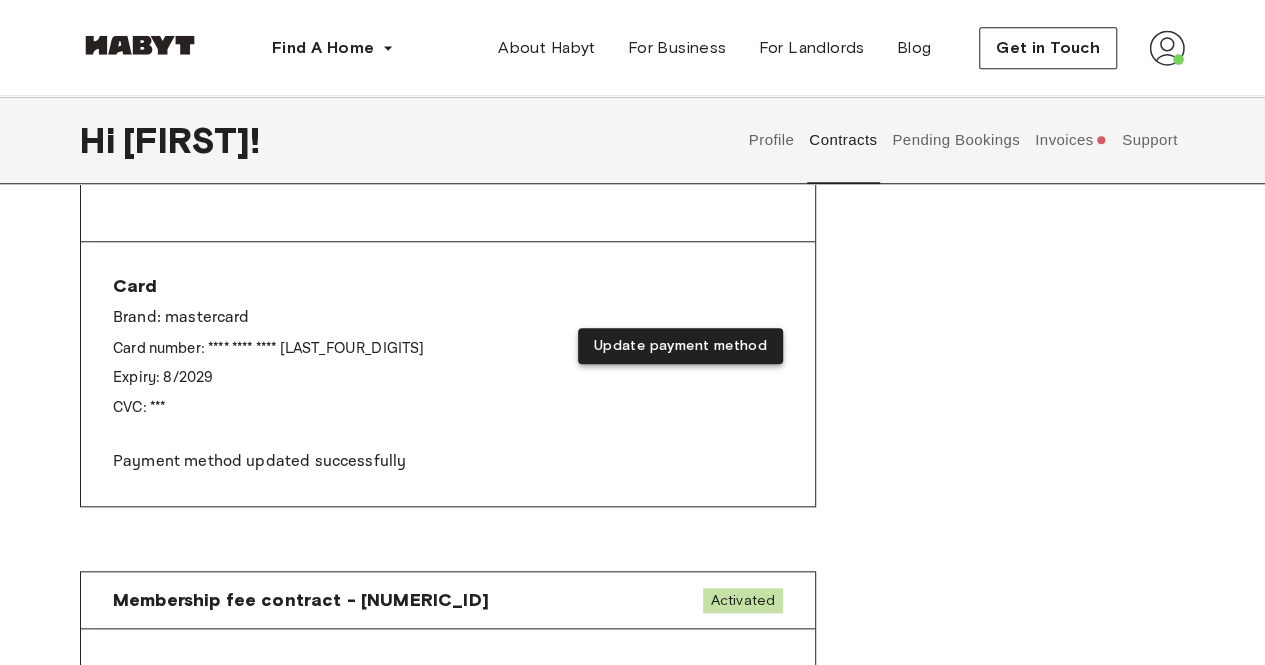drag, startPoint x: 698, startPoint y: 317, endPoint x: 680, endPoint y: 347, distance: 34.98571 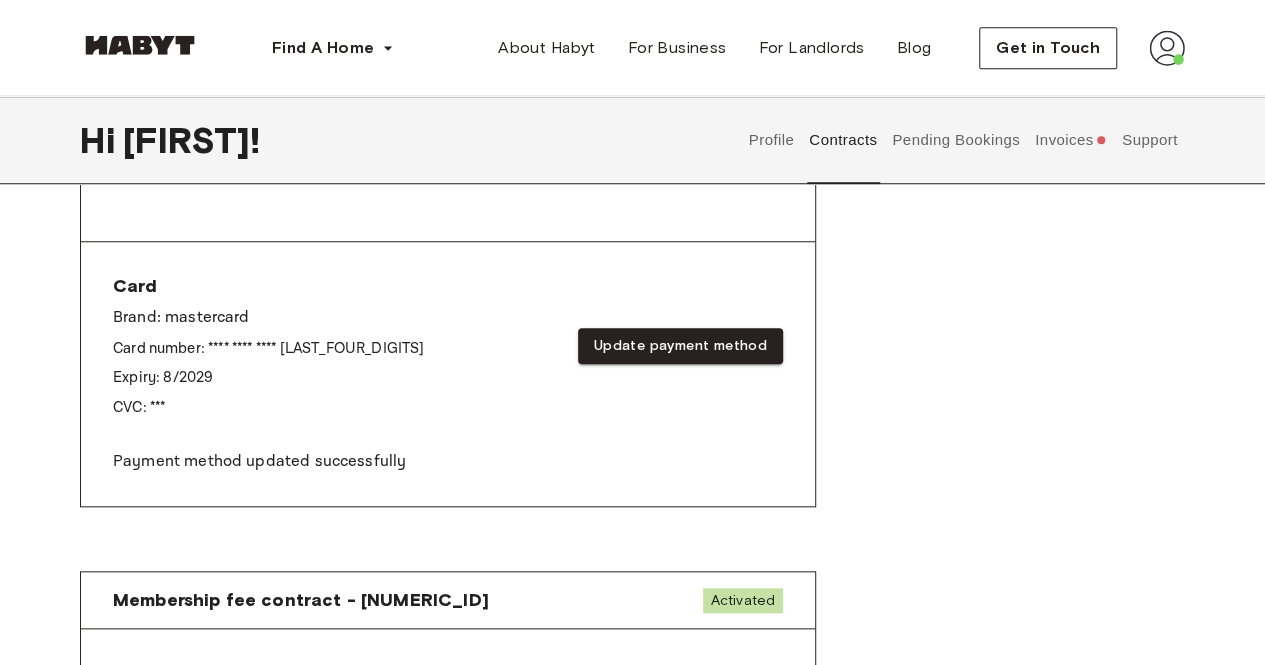 scroll, scrollTop: 812, scrollLeft: 0, axis: vertical 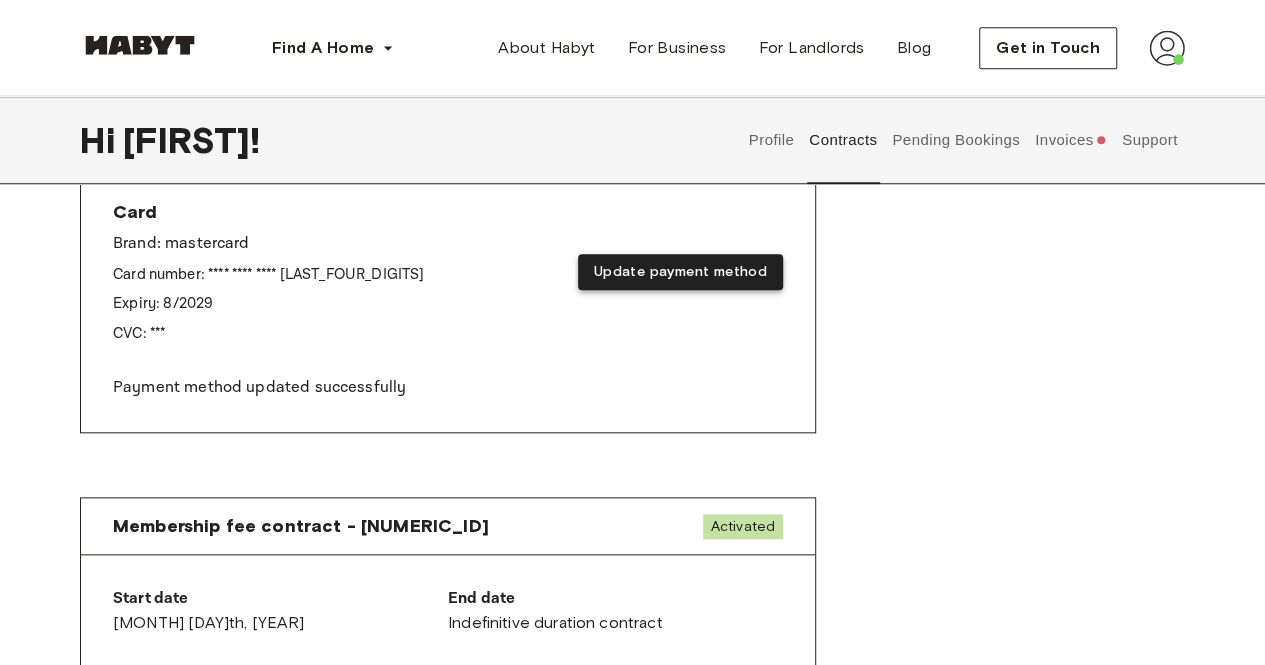 click on "Update payment method" at bounding box center (680, 272) 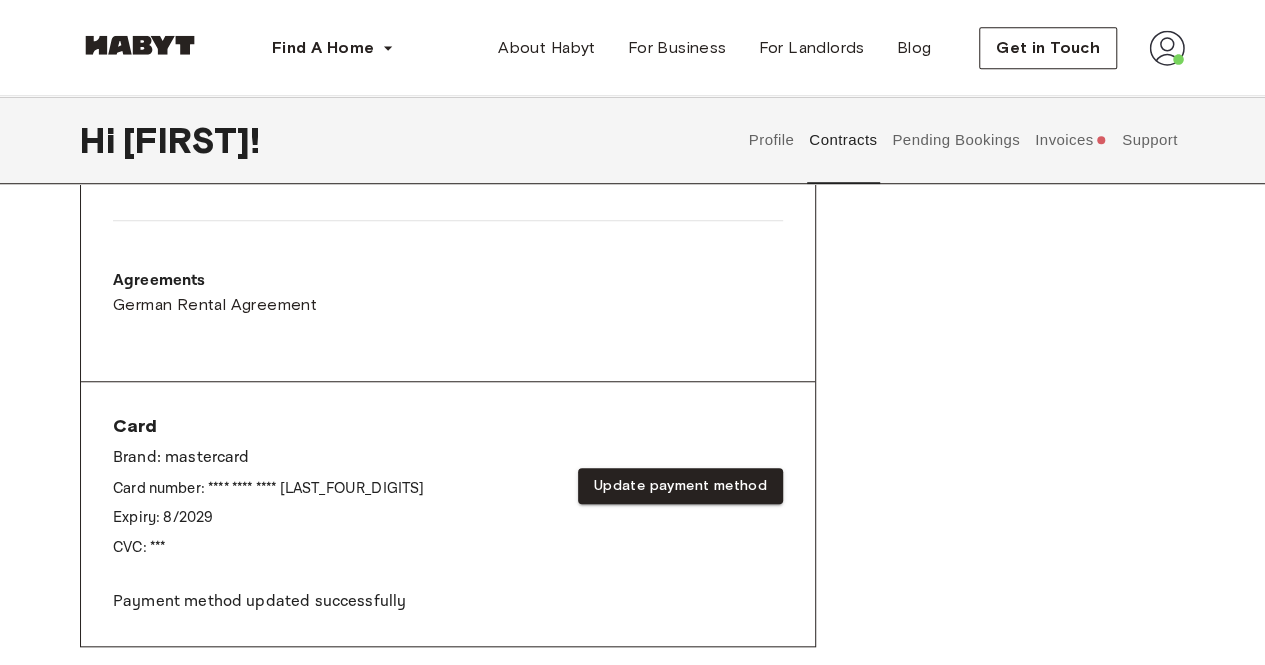 scroll, scrollTop: 597, scrollLeft: 0, axis: vertical 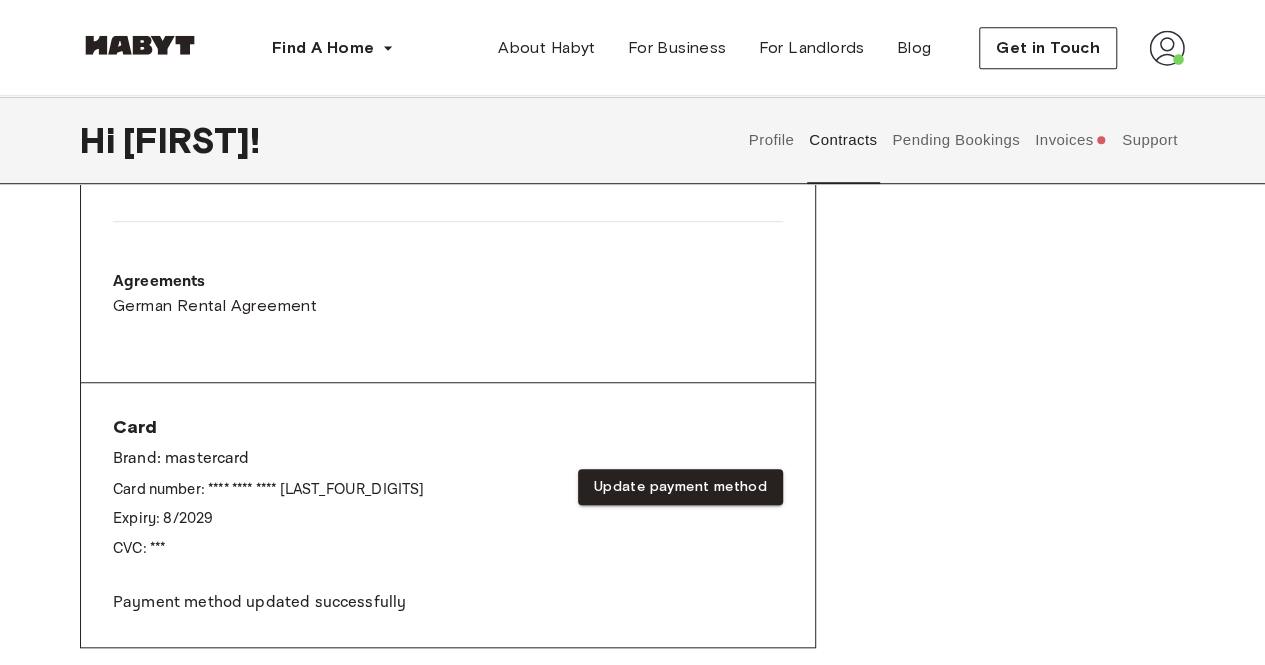 click on "Profile" at bounding box center [771, 140] 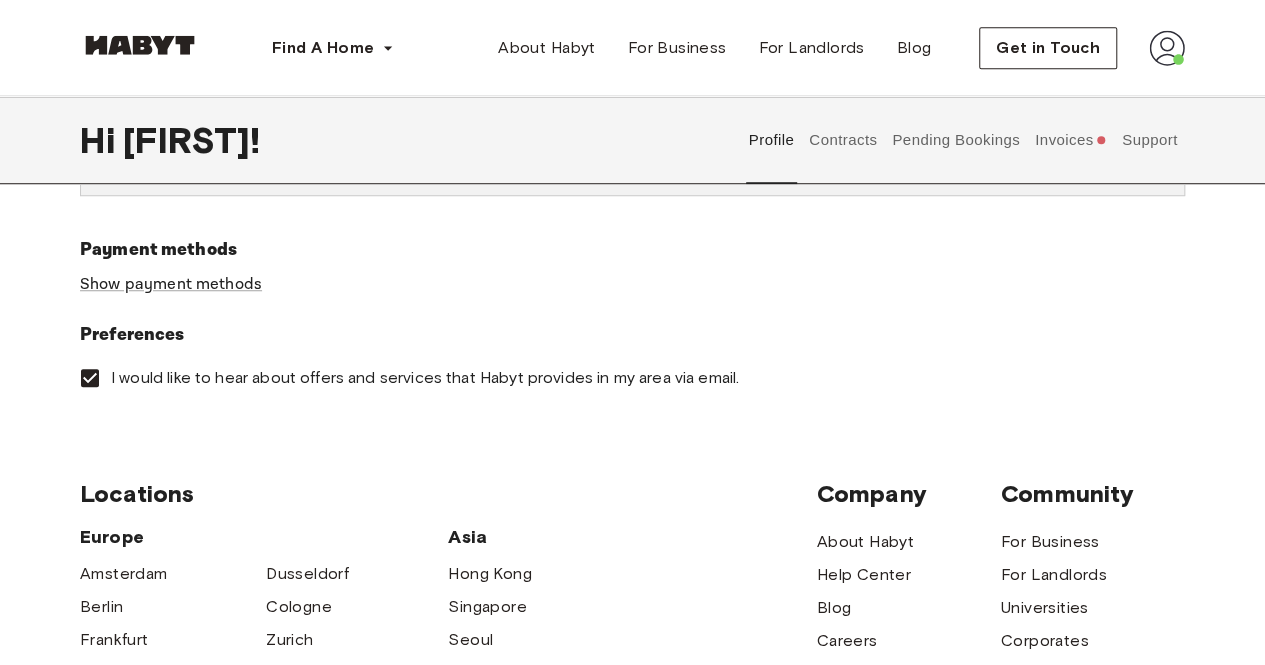 scroll, scrollTop: 644, scrollLeft: 0, axis: vertical 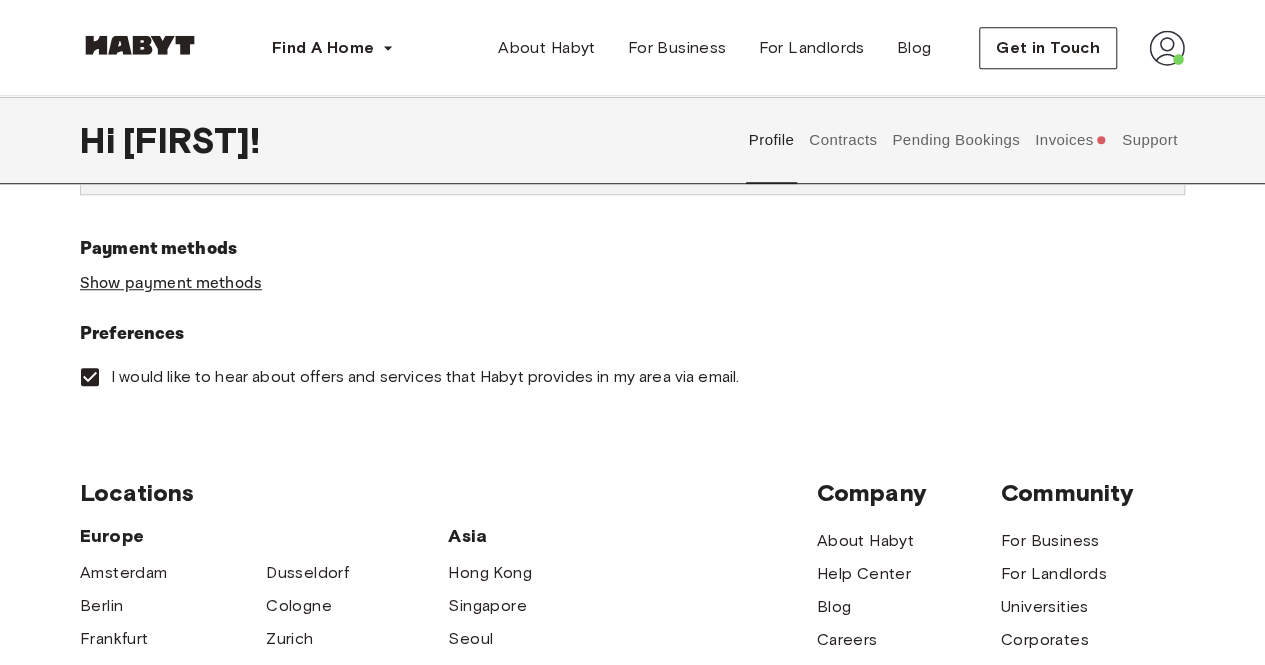 click on "Show payment methods" at bounding box center [171, 283] 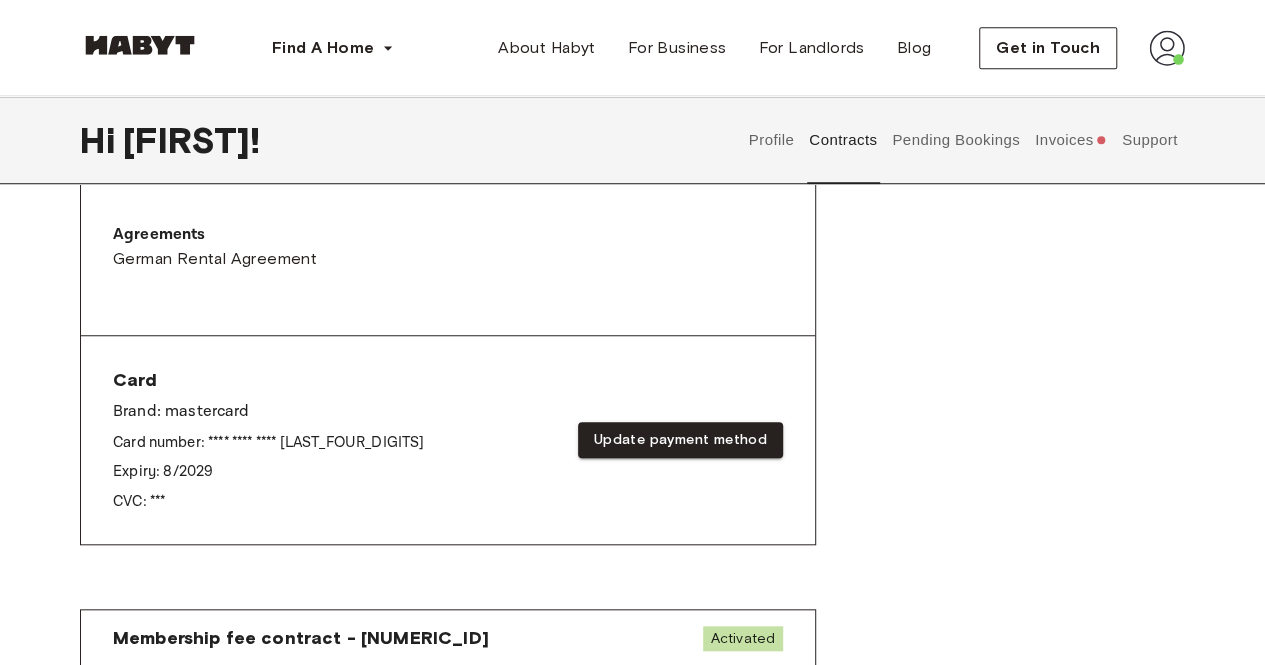 scroll, scrollTop: 789, scrollLeft: 0, axis: vertical 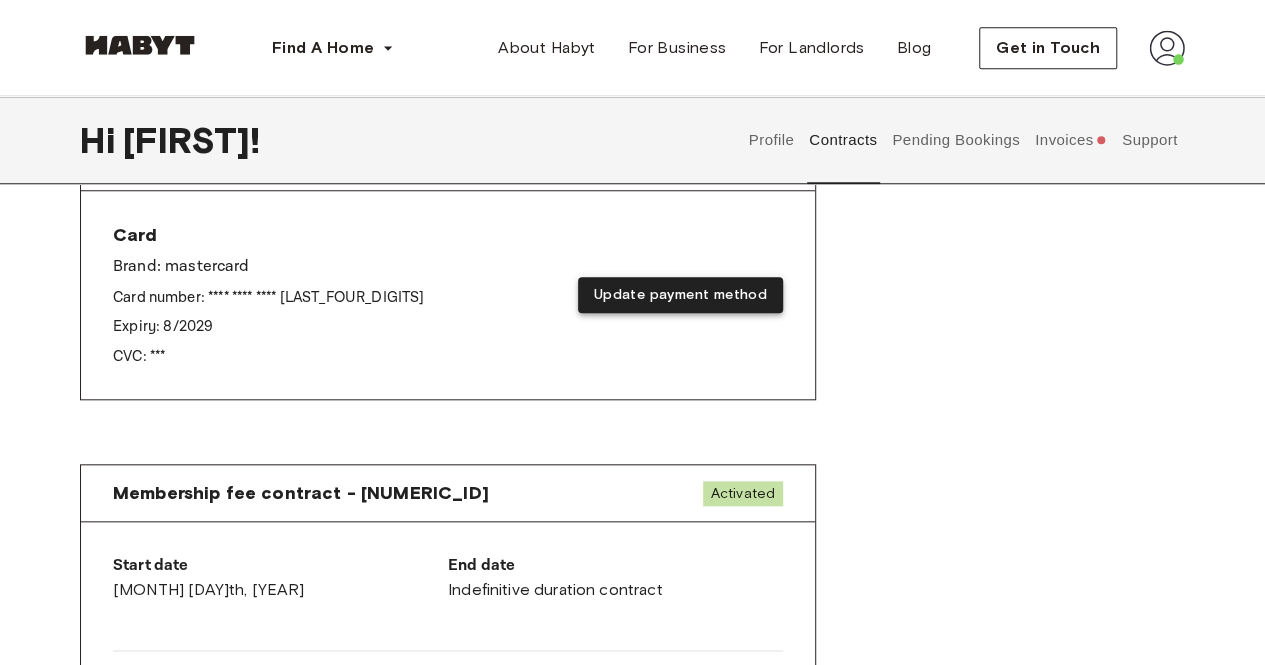 click on "Update payment method" at bounding box center (680, 295) 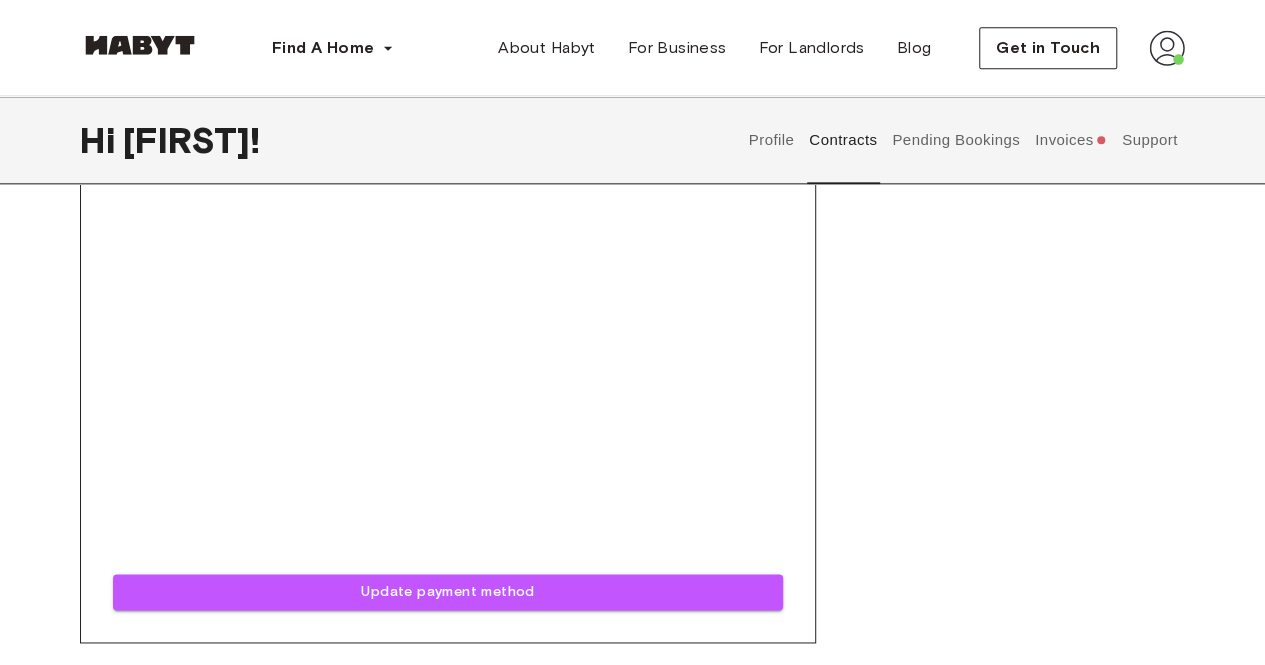scroll, scrollTop: 1100, scrollLeft: 0, axis: vertical 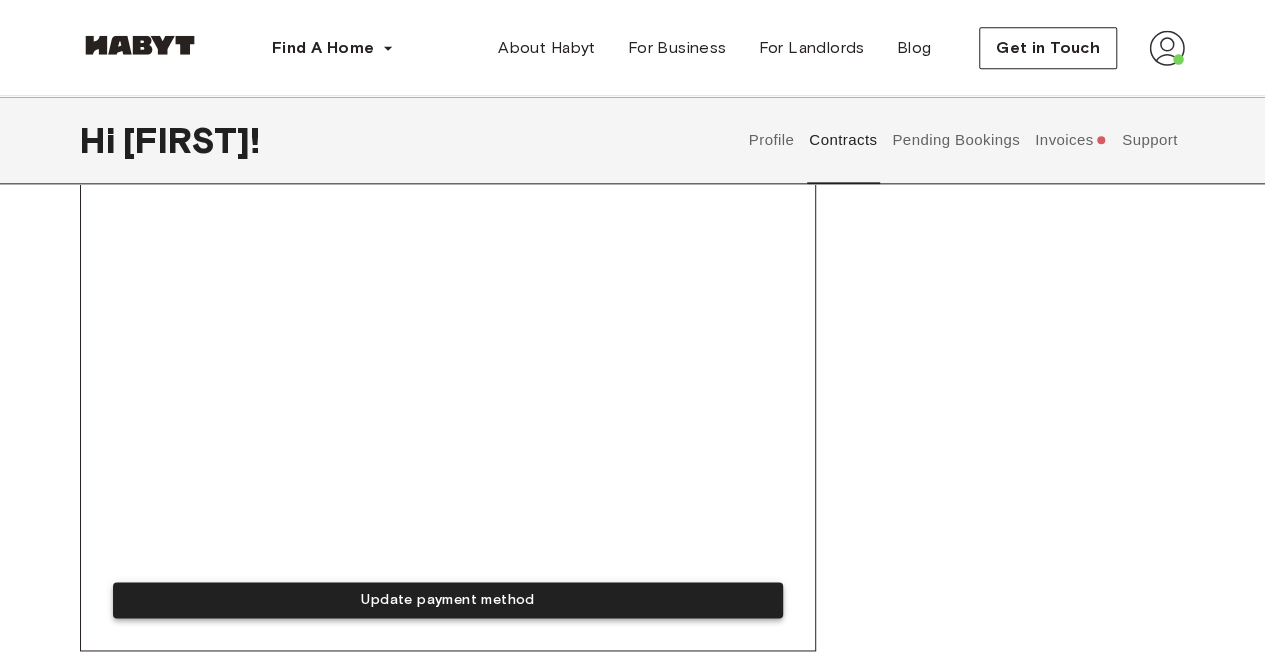 click on "Update payment method" at bounding box center (448, 600) 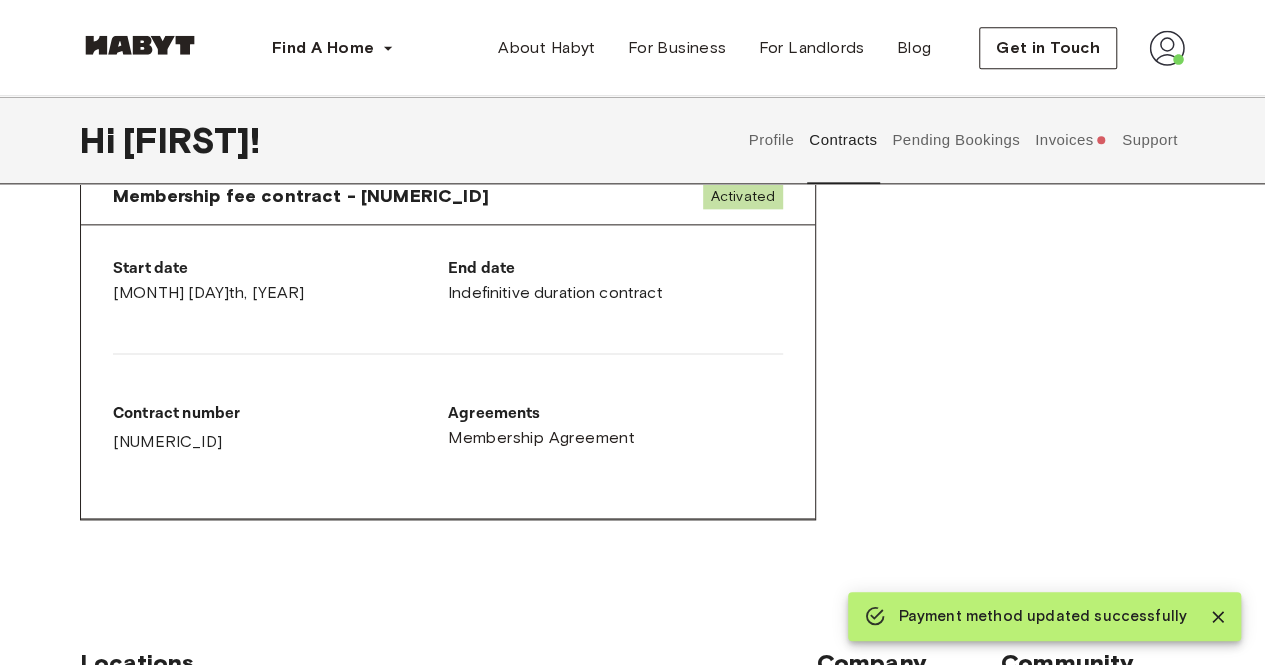 scroll, scrollTop: 1142, scrollLeft: 0, axis: vertical 